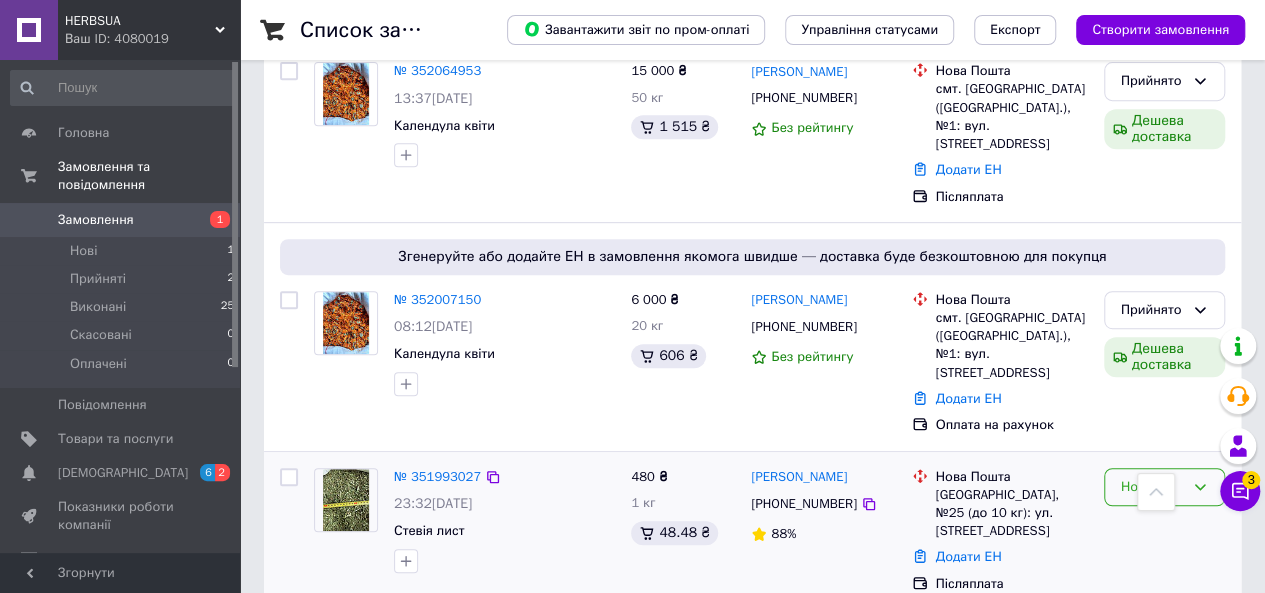 scroll, scrollTop: 500, scrollLeft: 0, axis: vertical 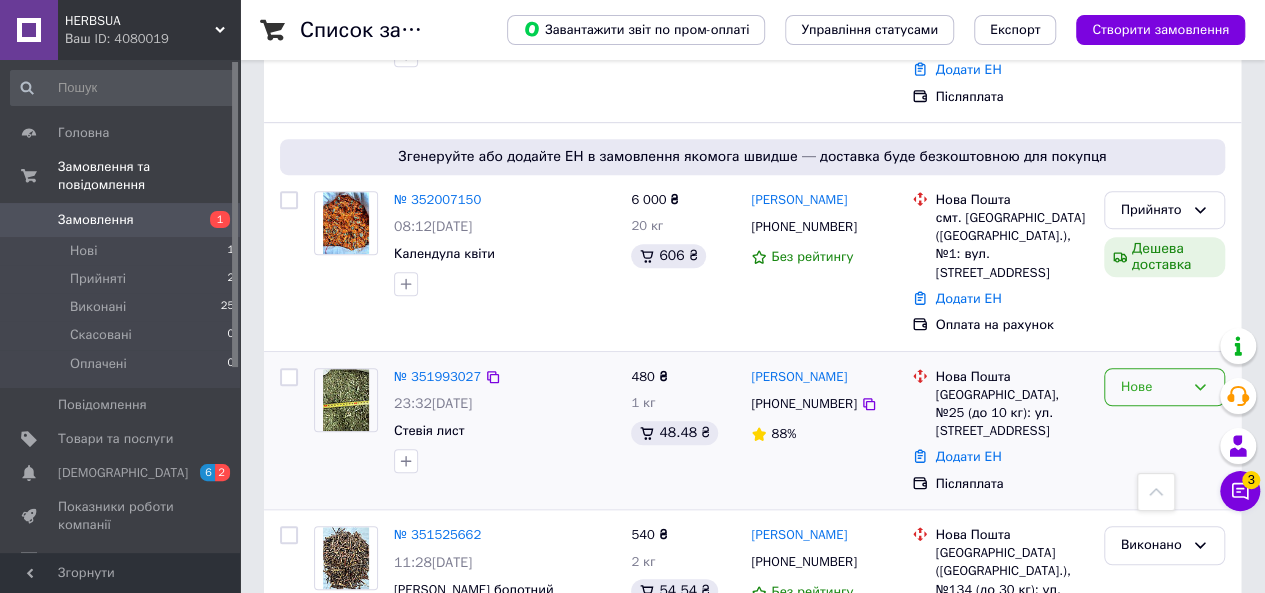 click 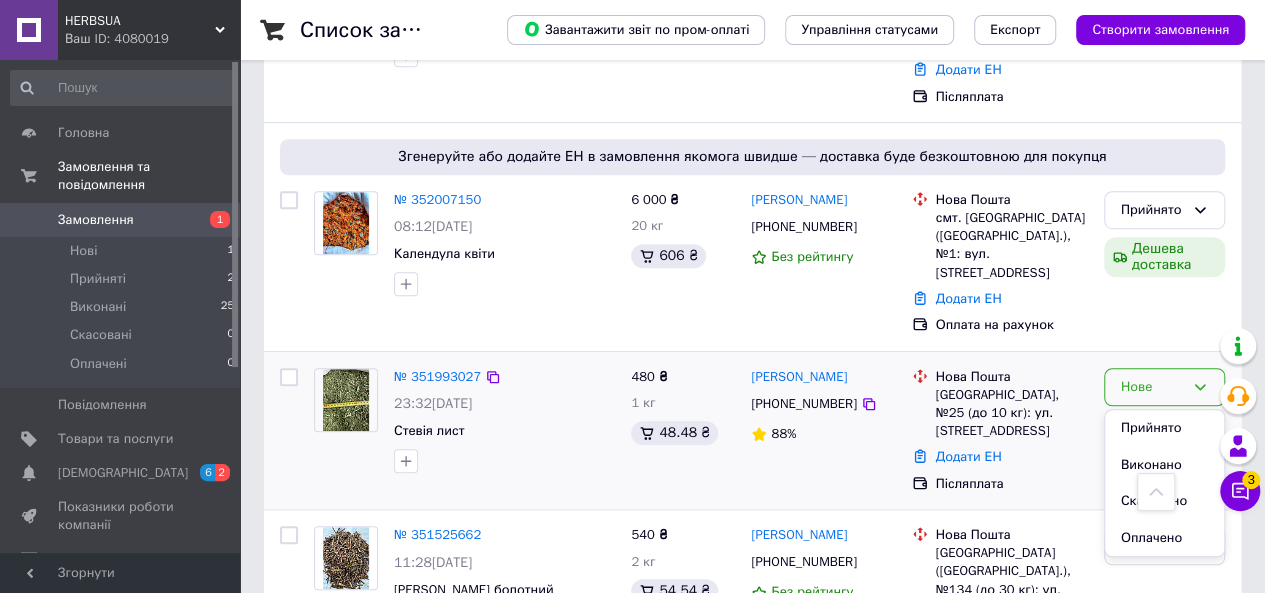 click on "Прийнято" at bounding box center (1164, 428) 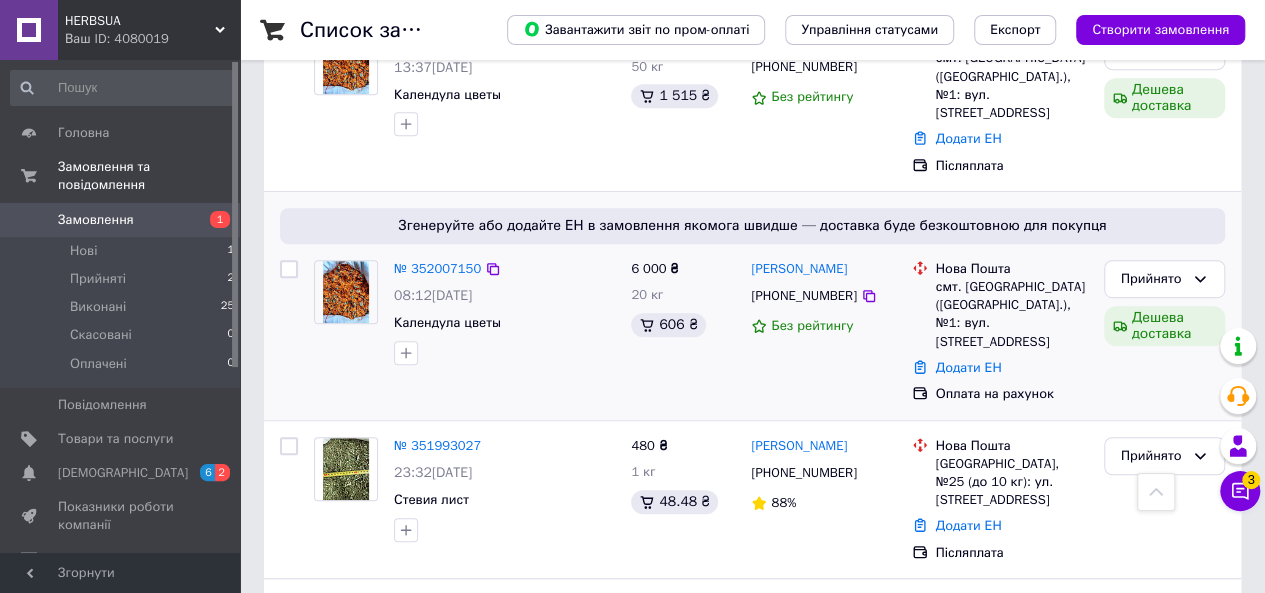scroll, scrollTop: 400, scrollLeft: 0, axis: vertical 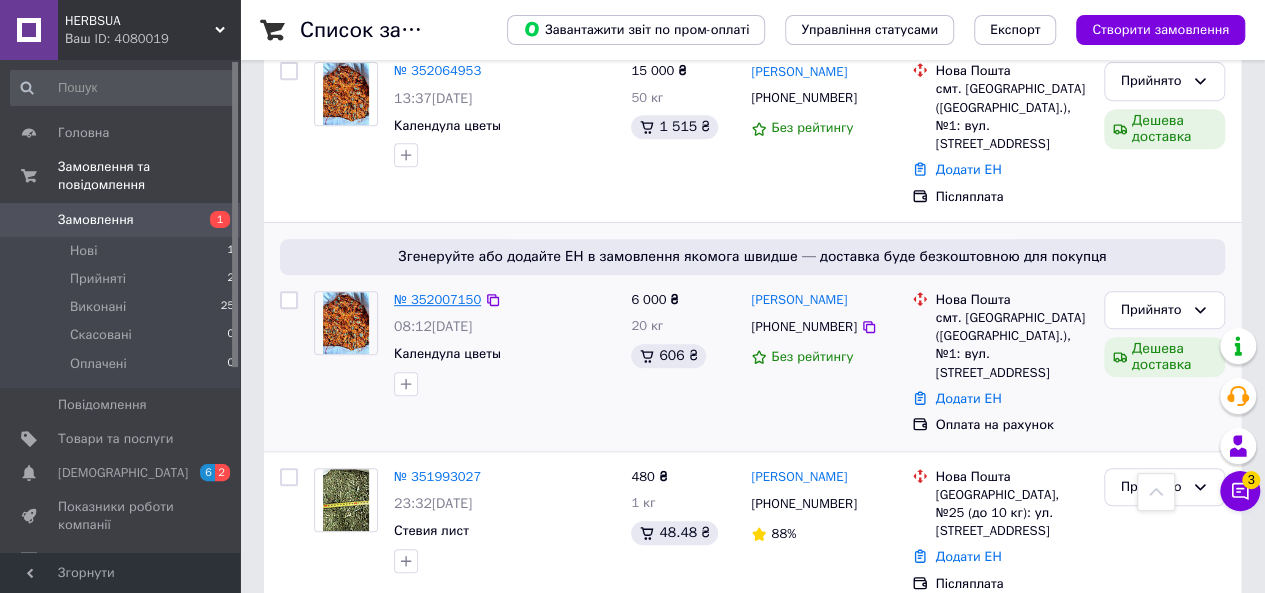 click on "№ 352007150" at bounding box center [437, 299] 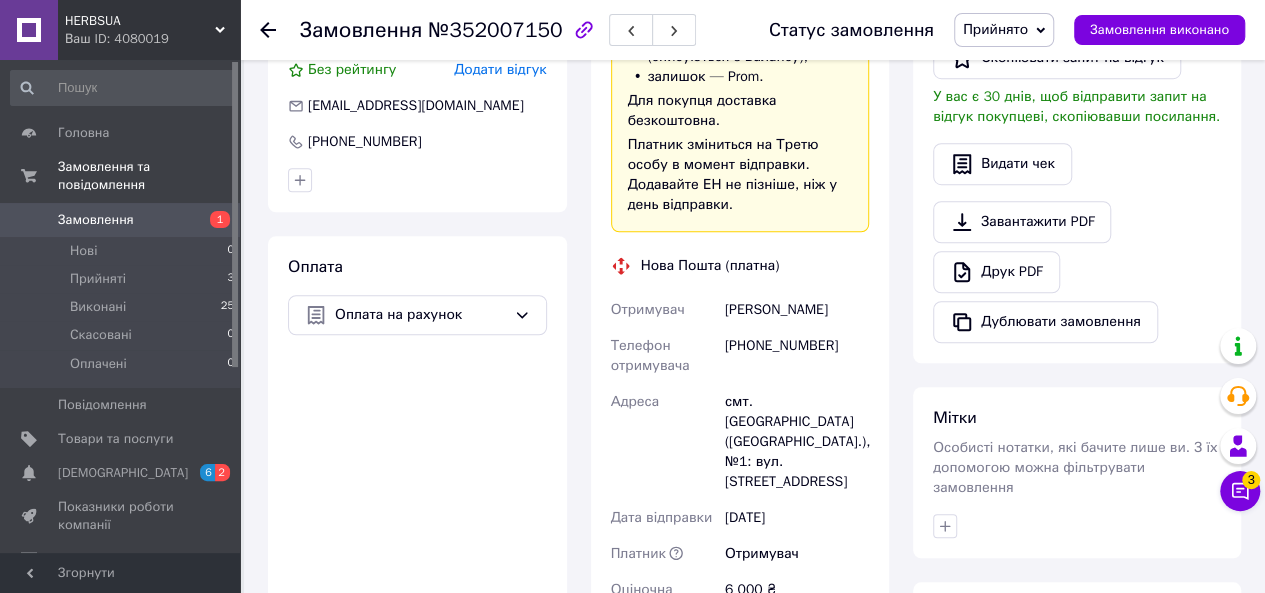 scroll, scrollTop: 644, scrollLeft: 0, axis: vertical 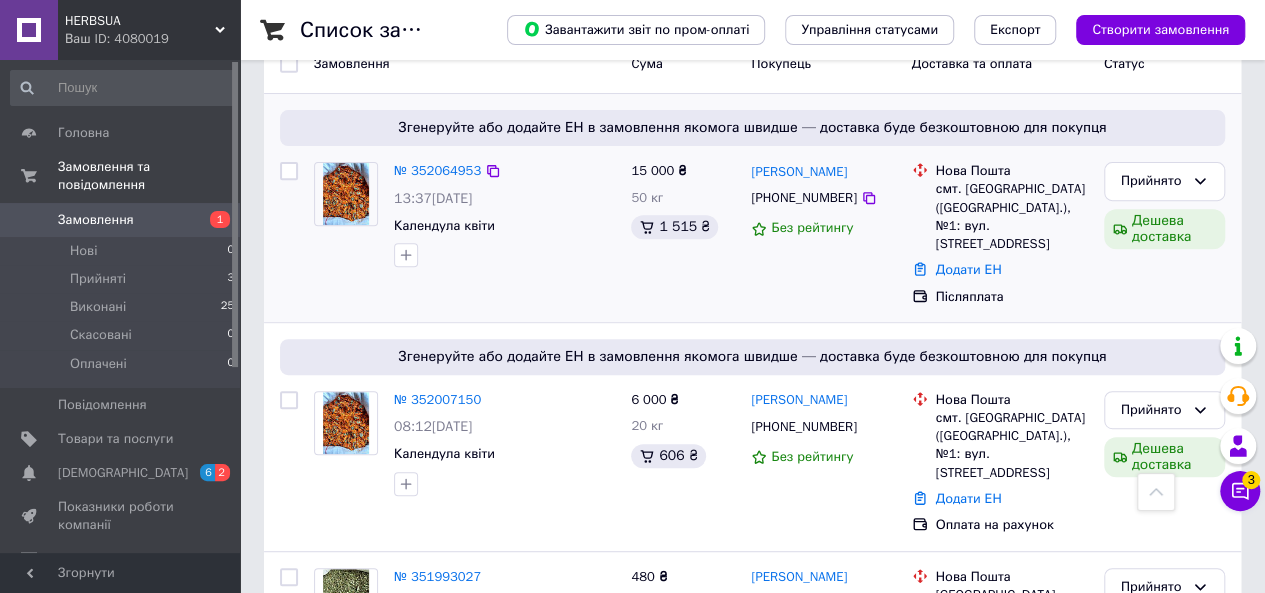 click on "Згенеруйте або додайте ЕН в замовлення якомога швидше — доставка буде безкоштовною для покупця № 352064953 13:37[DATE] Календула квіти 15 000 ₴ 50 кг 1 515 ₴ [PERSON_NAME] [PHONE_NUMBER] Без рейтингу Нова Пошта смт. [GEOGRAPHIC_DATA] ([GEOGRAPHIC_DATA].), №1: вул. [STREET_ADDRESS] Додати ЕН Післяплата Прийнято Дешева доставка" at bounding box center [752, 208] 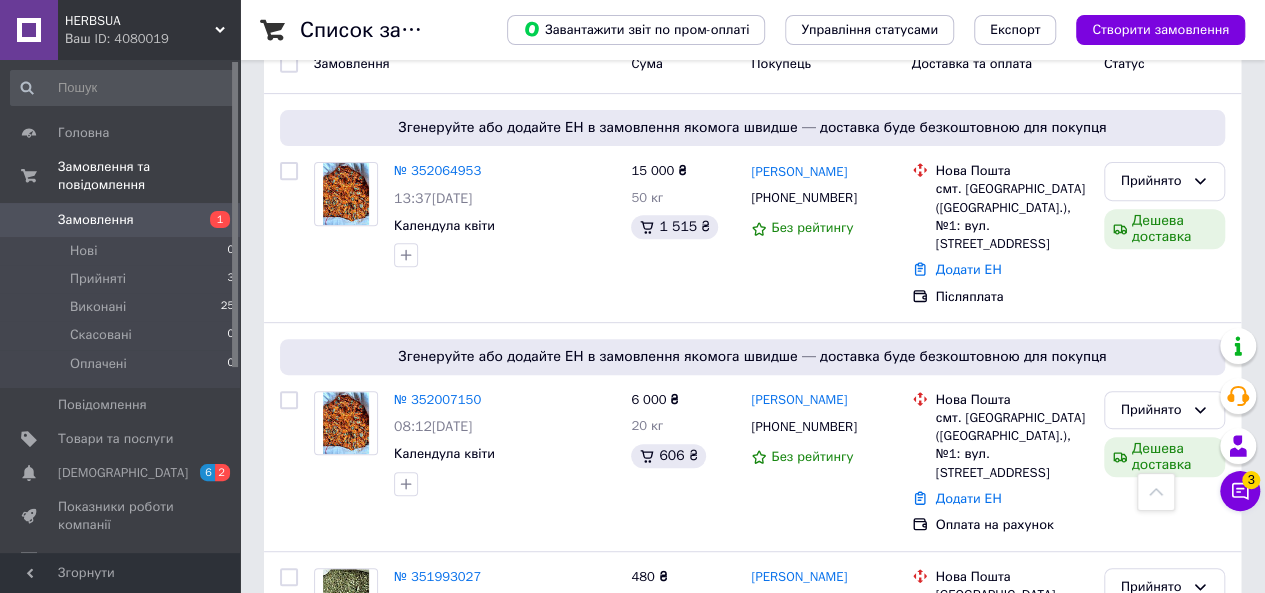 scroll, scrollTop: 320, scrollLeft: 0, axis: vertical 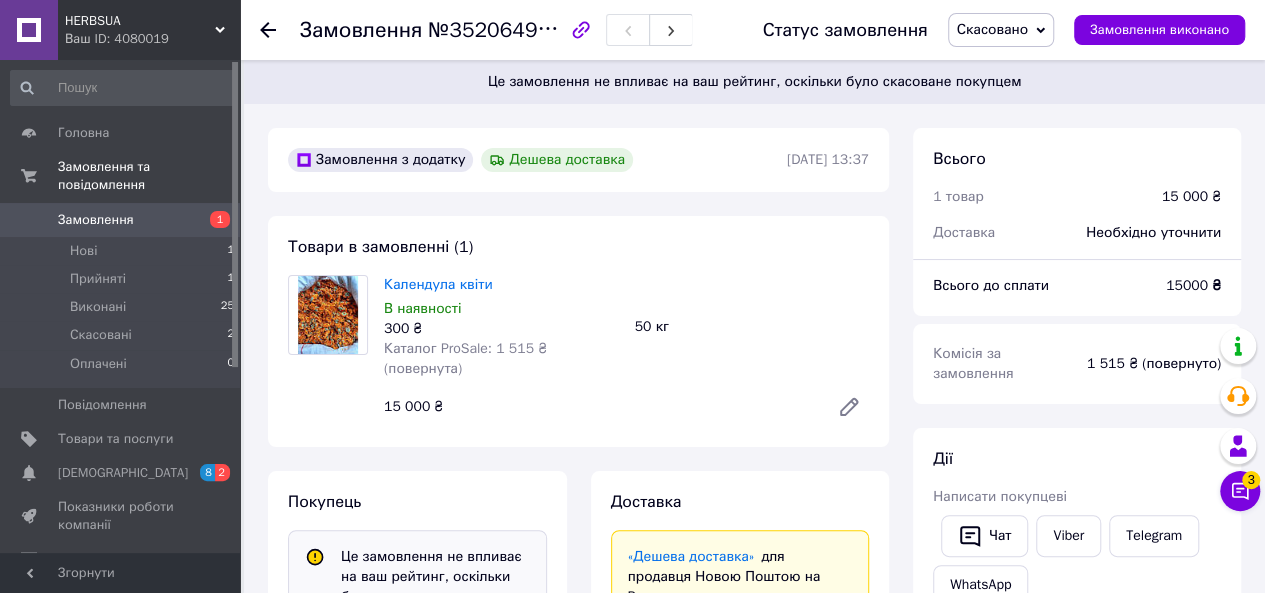 click 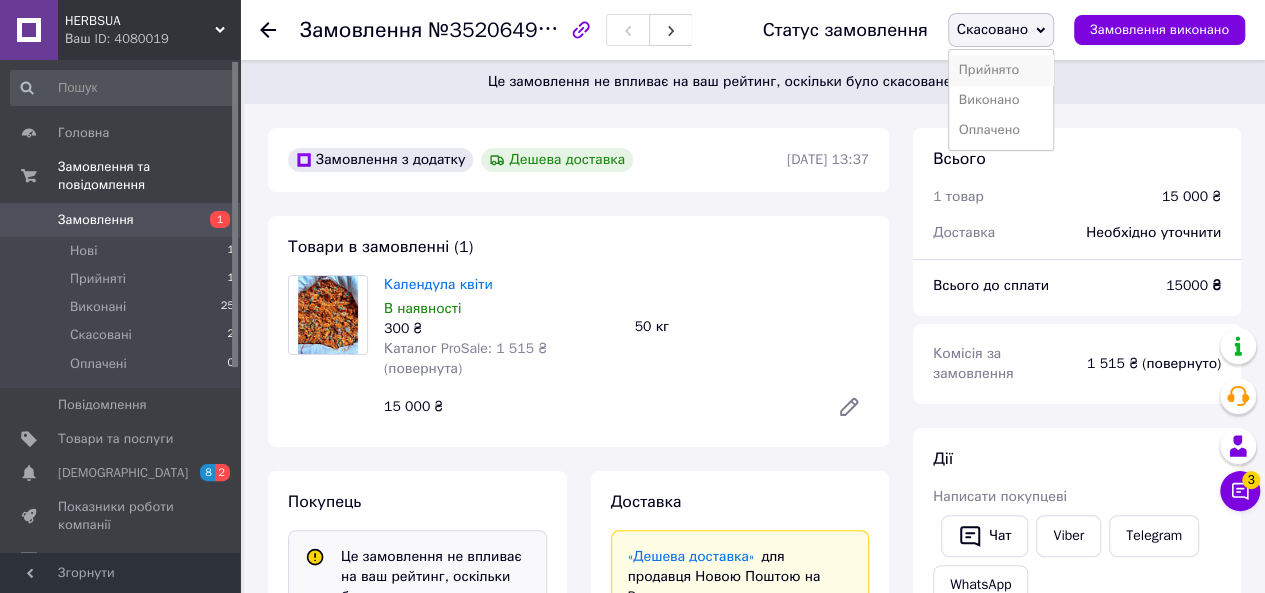 click on "Прийнято" at bounding box center [1001, 70] 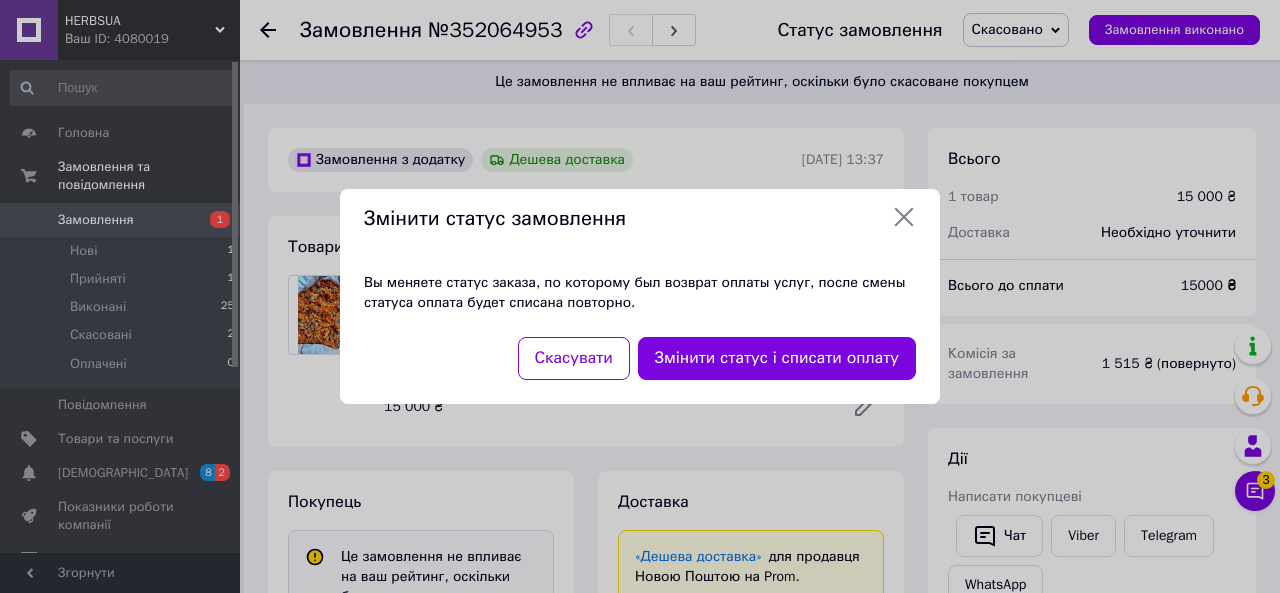 click 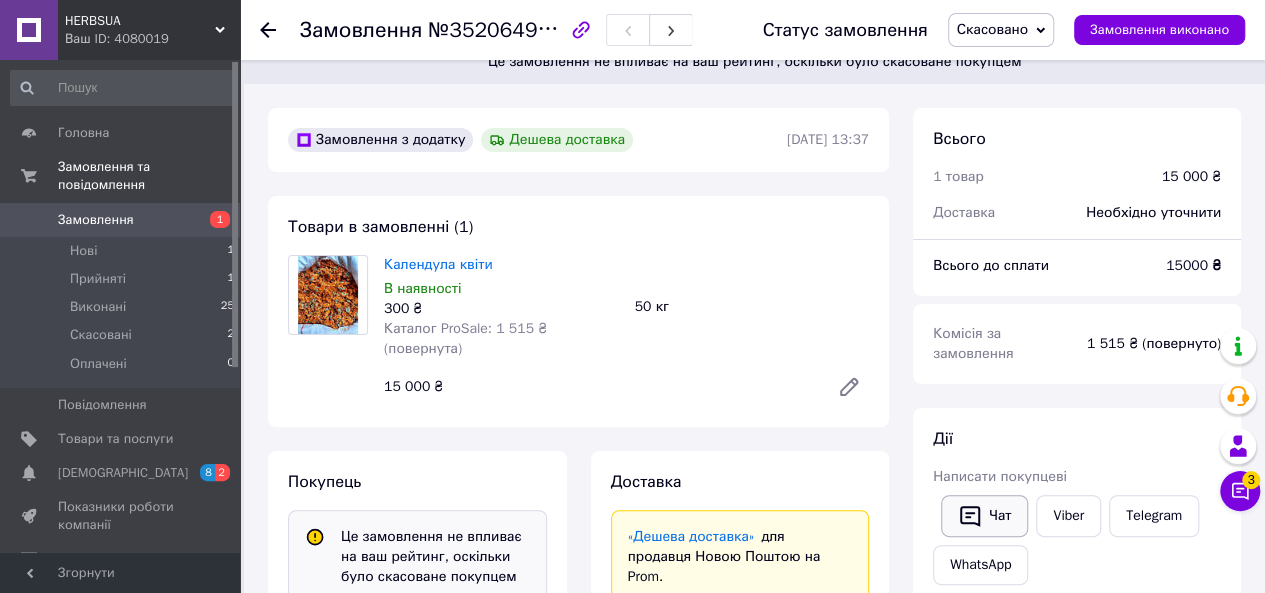 scroll, scrollTop: 0, scrollLeft: 0, axis: both 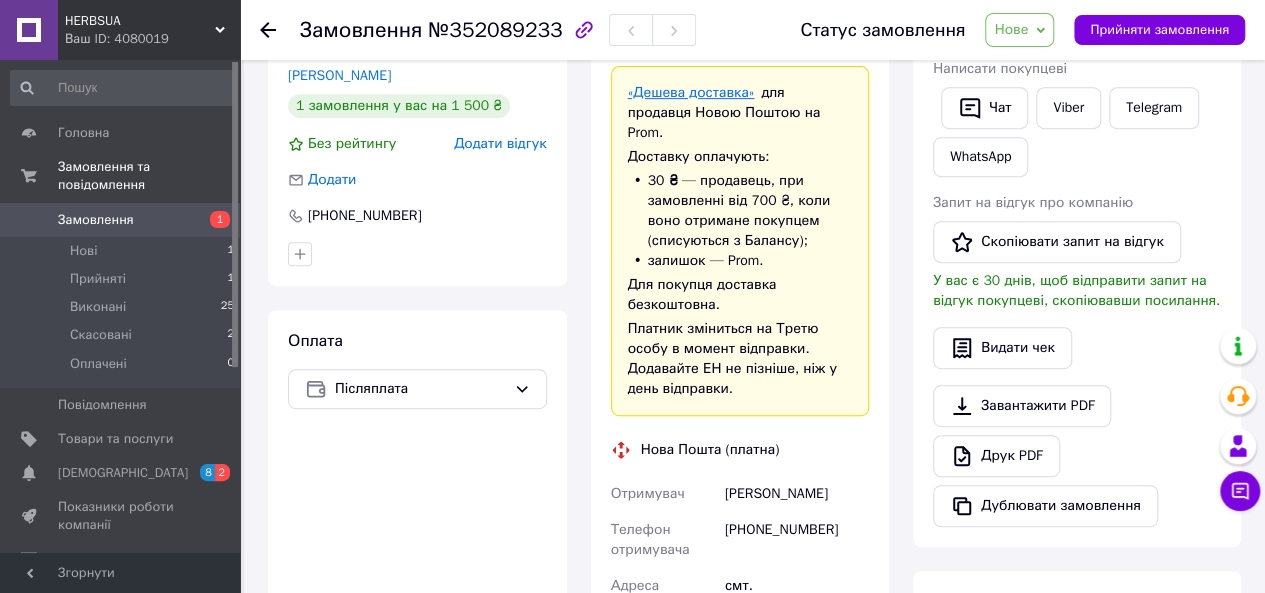 click on "«Дешева доставка»" at bounding box center [691, 92] 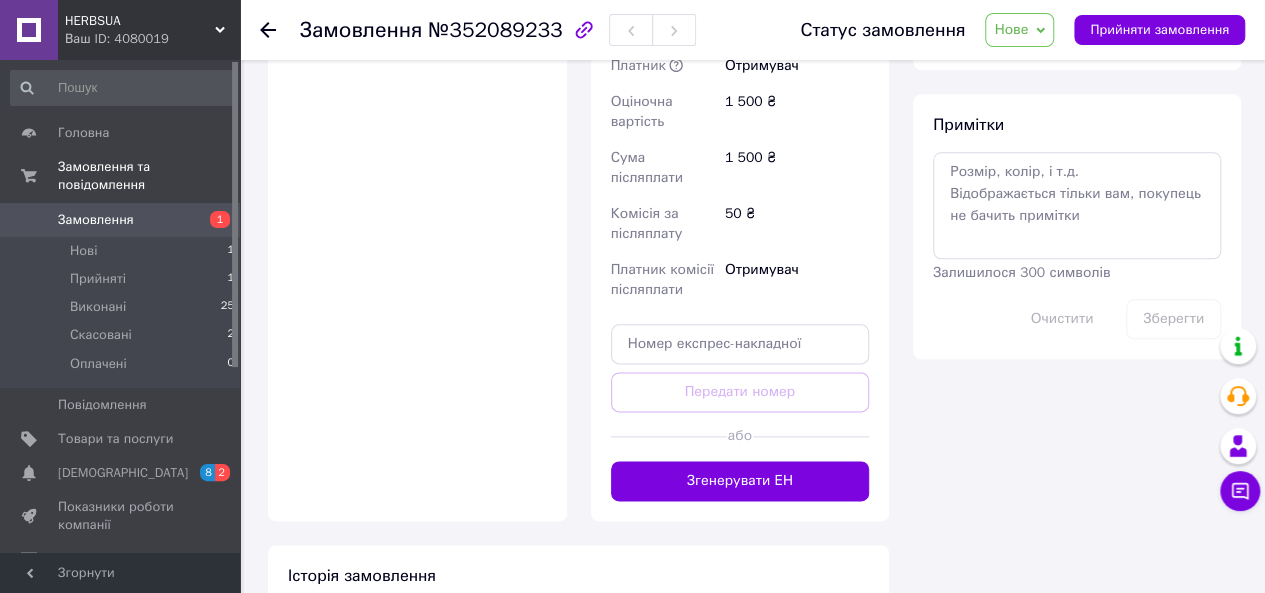 scroll, scrollTop: 1100, scrollLeft: 0, axis: vertical 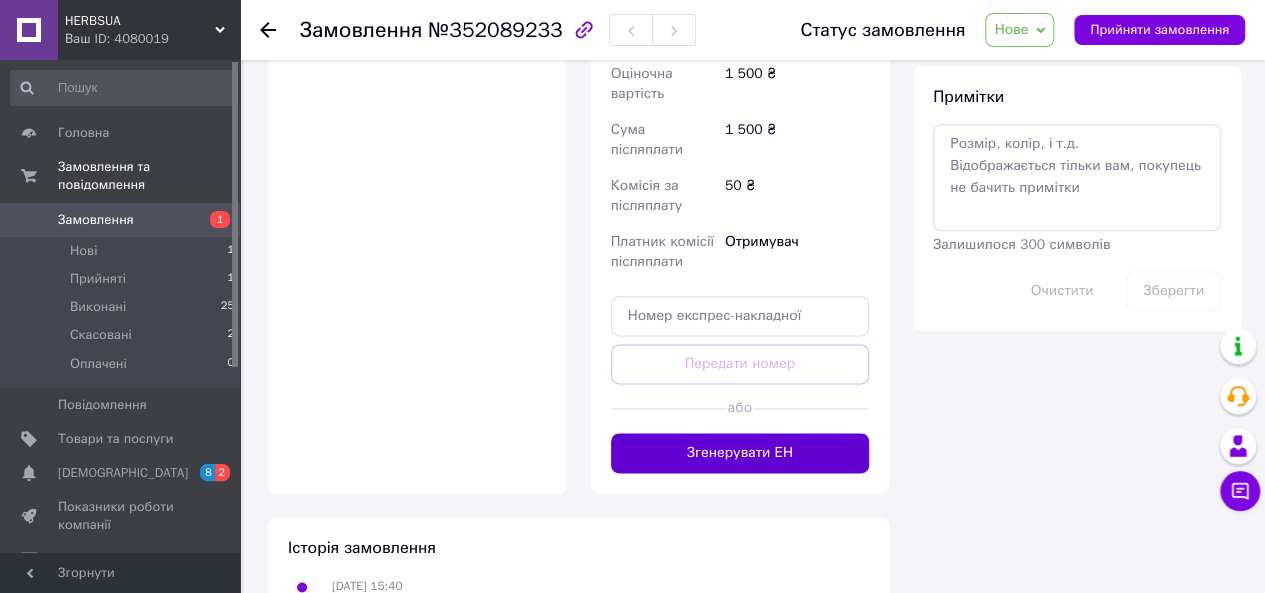 click on "Згенерувати ЕН" at bounding box center (740, 453) 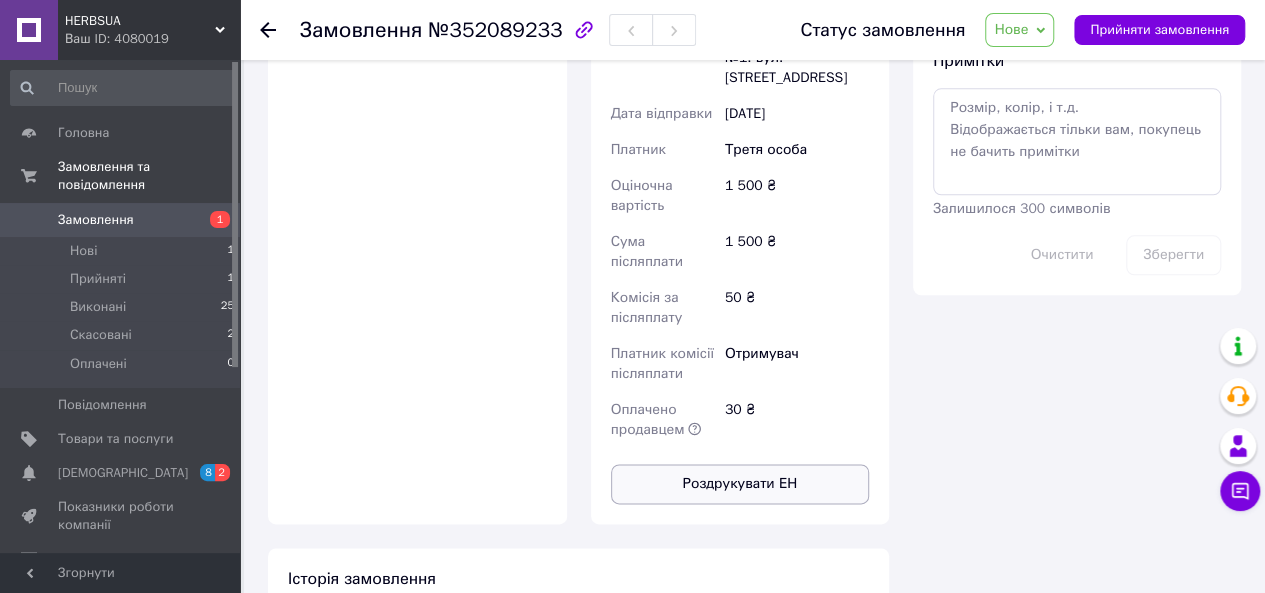 click on "Роздрукувати ЕН" at bounding box center [740, 484] 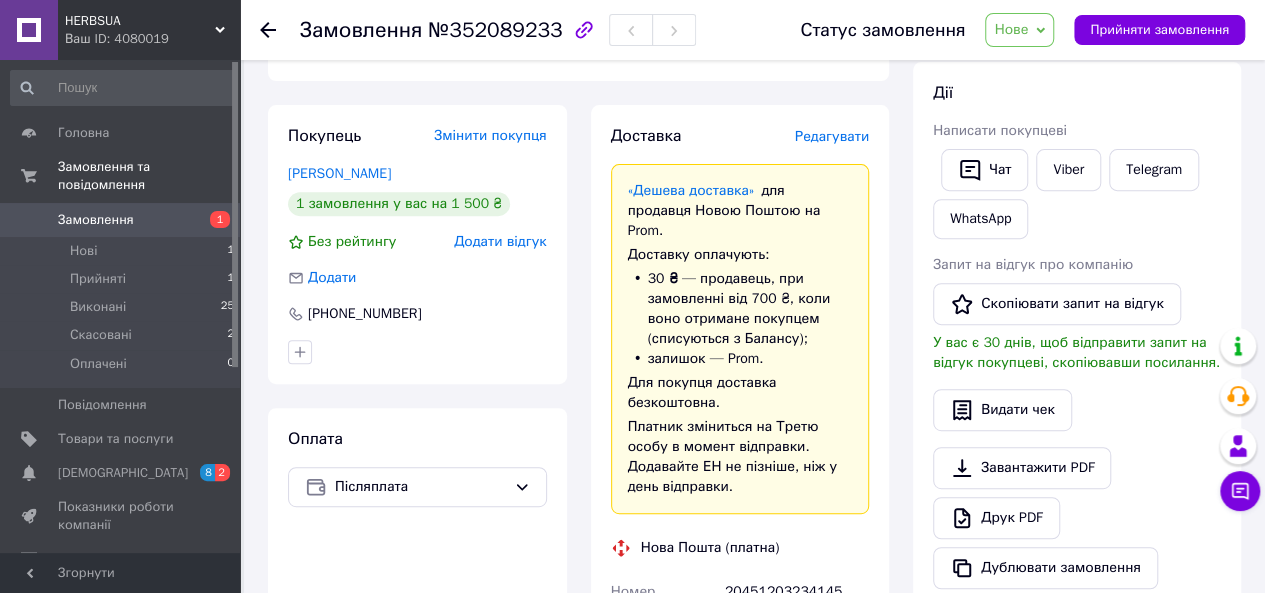 scroll, scrollTop: 300, scrollLeft: 0, axis: vertical 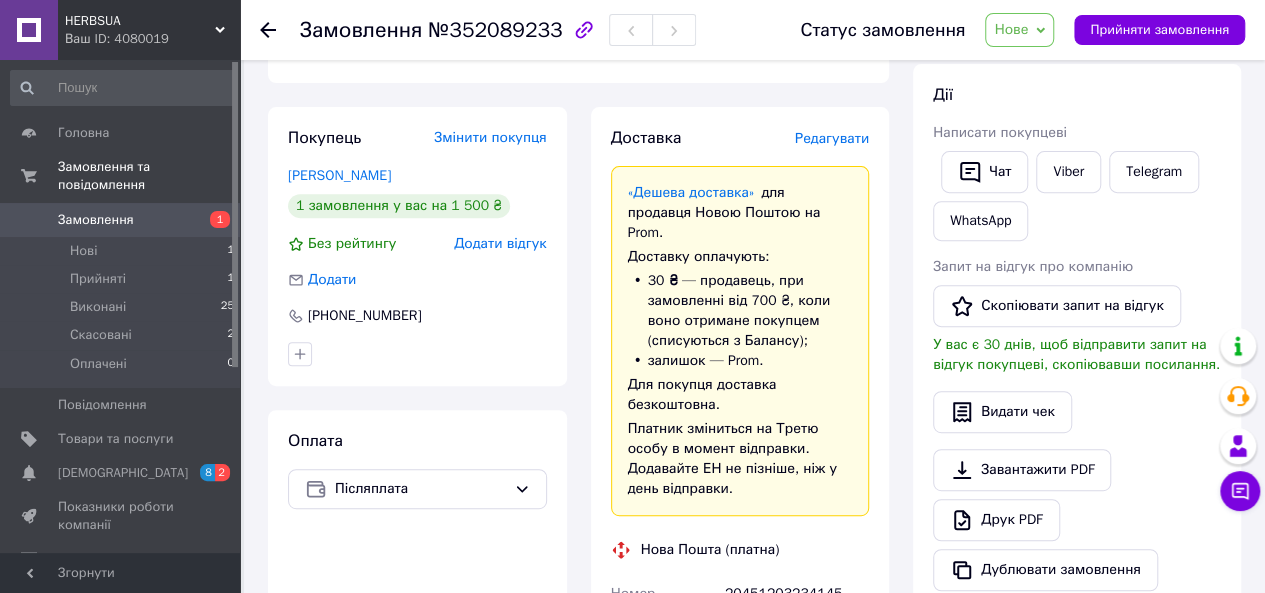 click 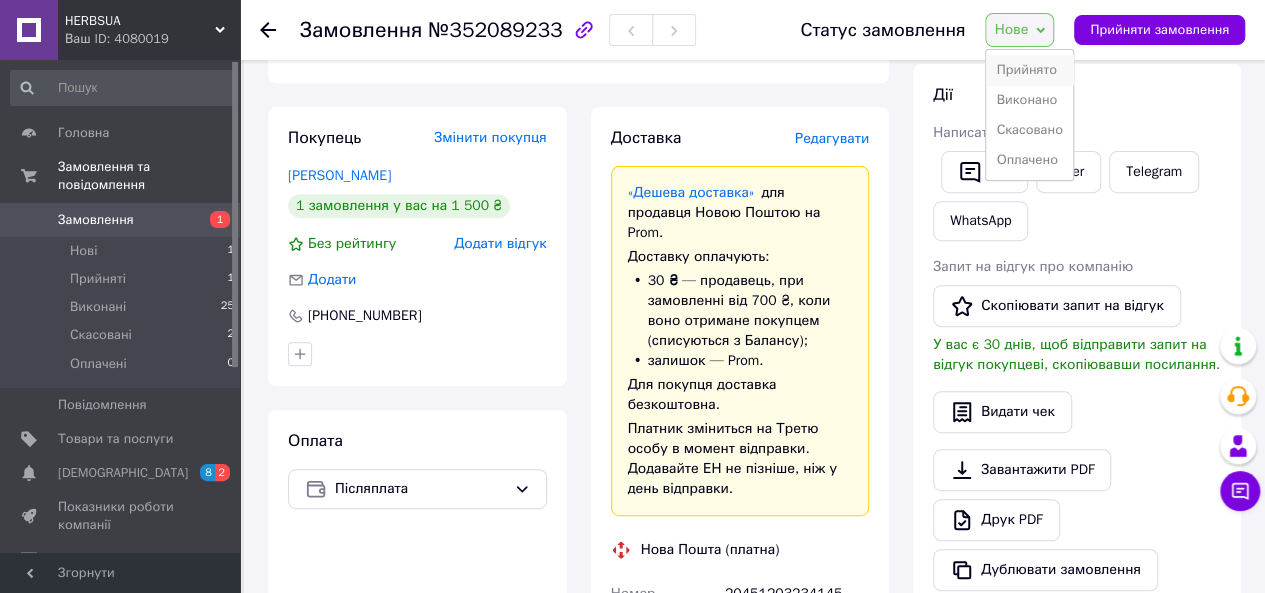 click on "Прийнято" at bounding box center (1029, 70) 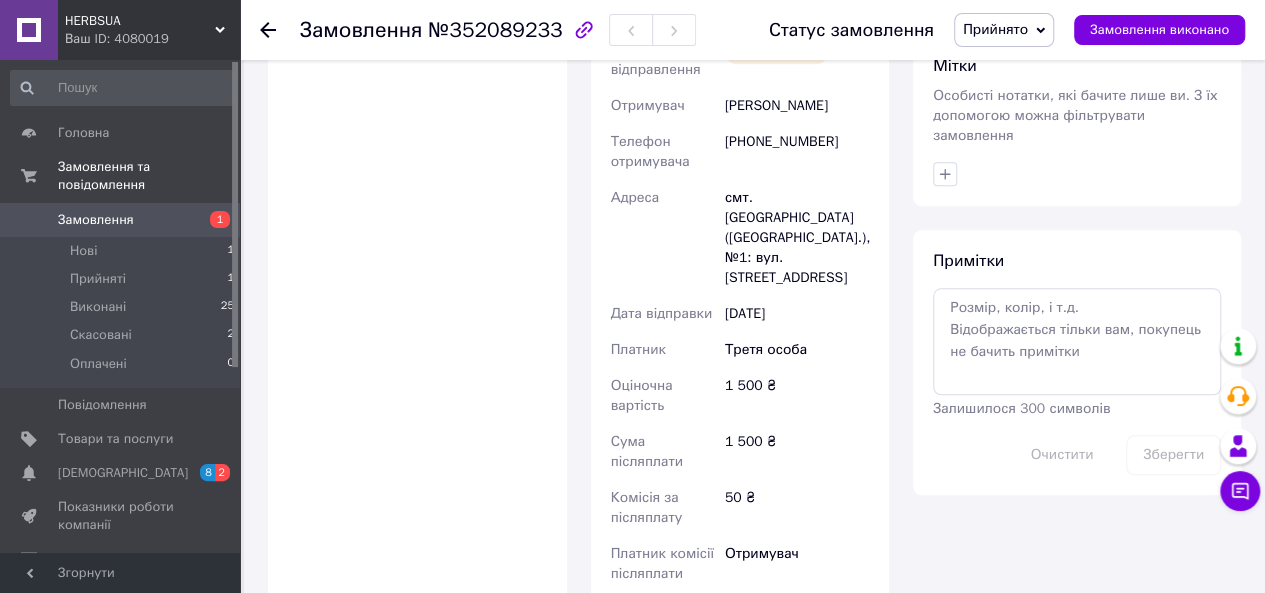 scroll, scrollTop: 1000, scrollLeft: 0, axis: vertical 